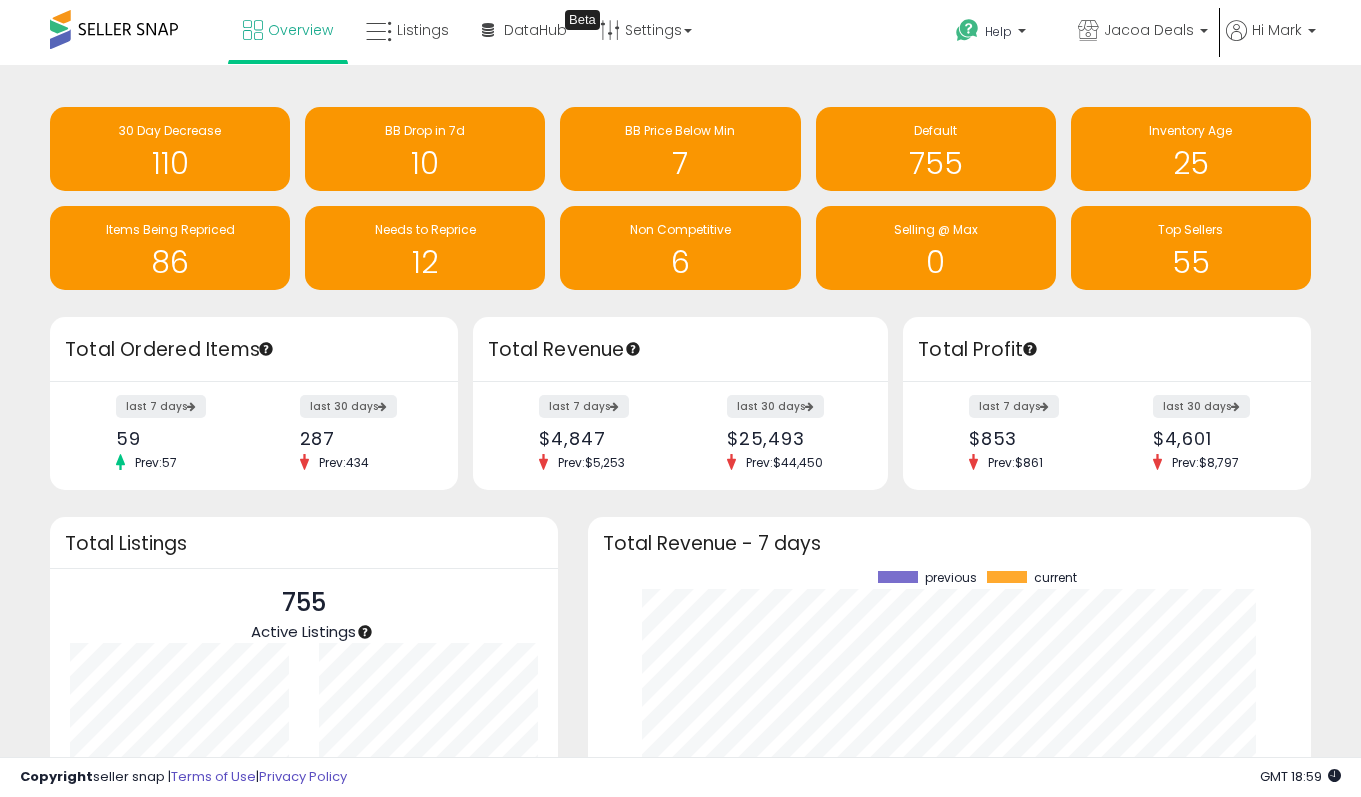 scroll, scrollTop: 0, scrollLeft: 0, axis: both 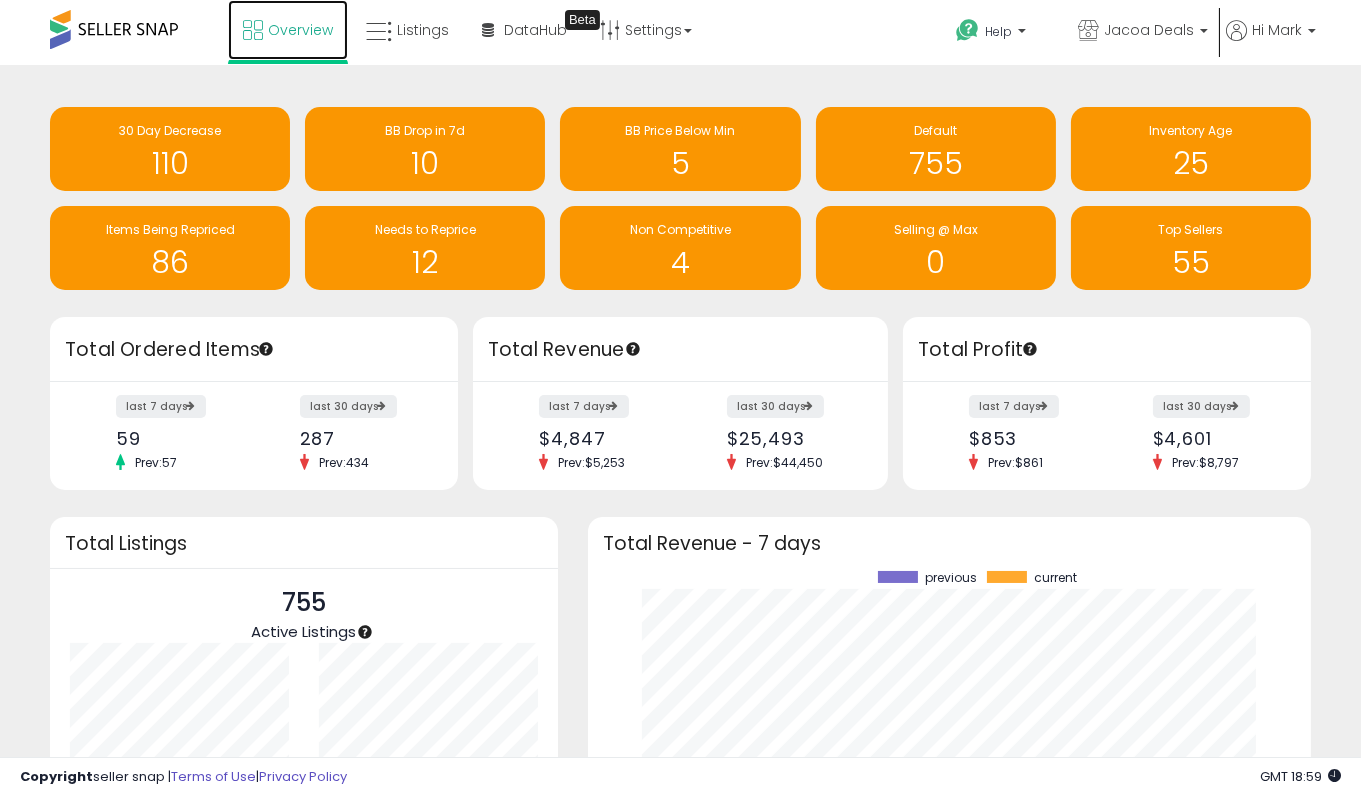 click on "Overview" at bounding box center [300, 30] 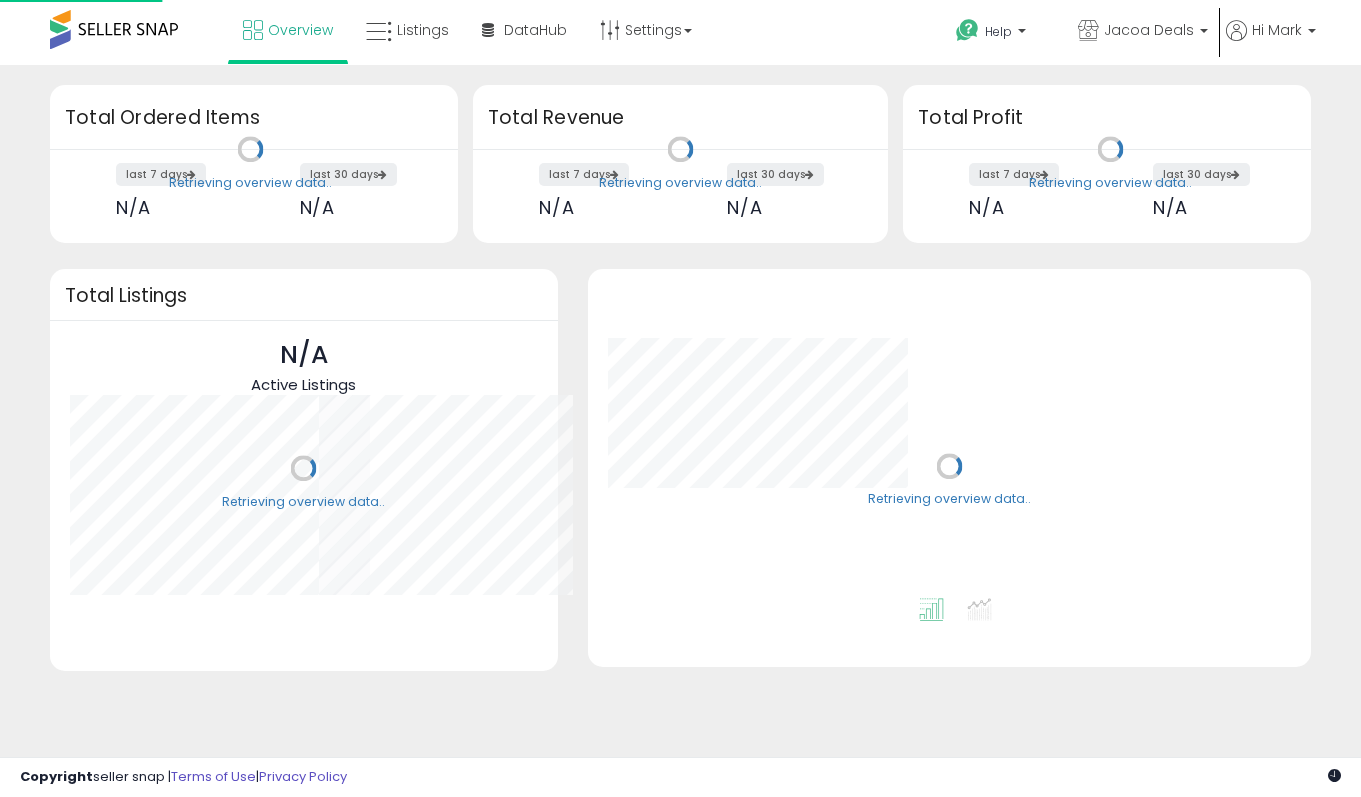 scroll, scrollTop: 0, scrollLeft: 0, axis: both 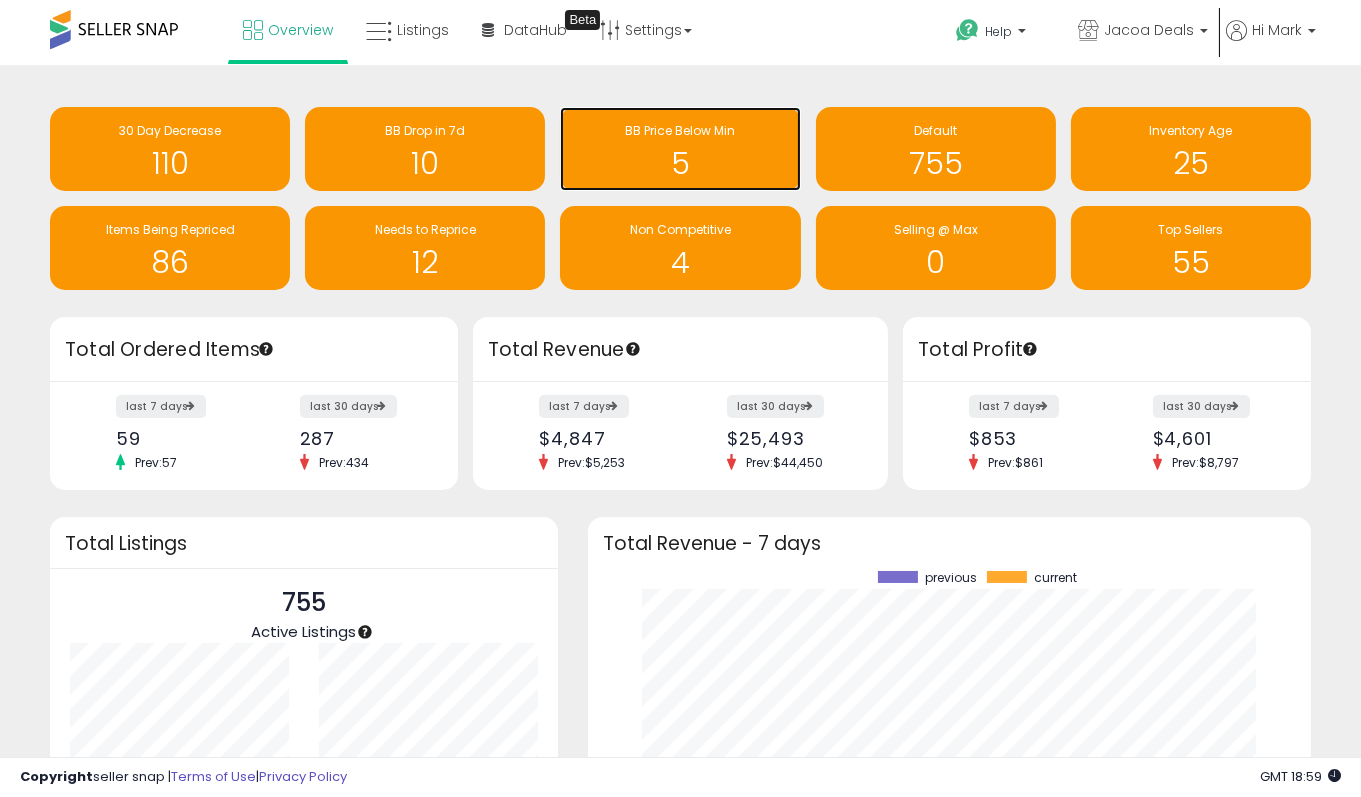 click on "BB Price Below Min" at bounding box center [680, 131] 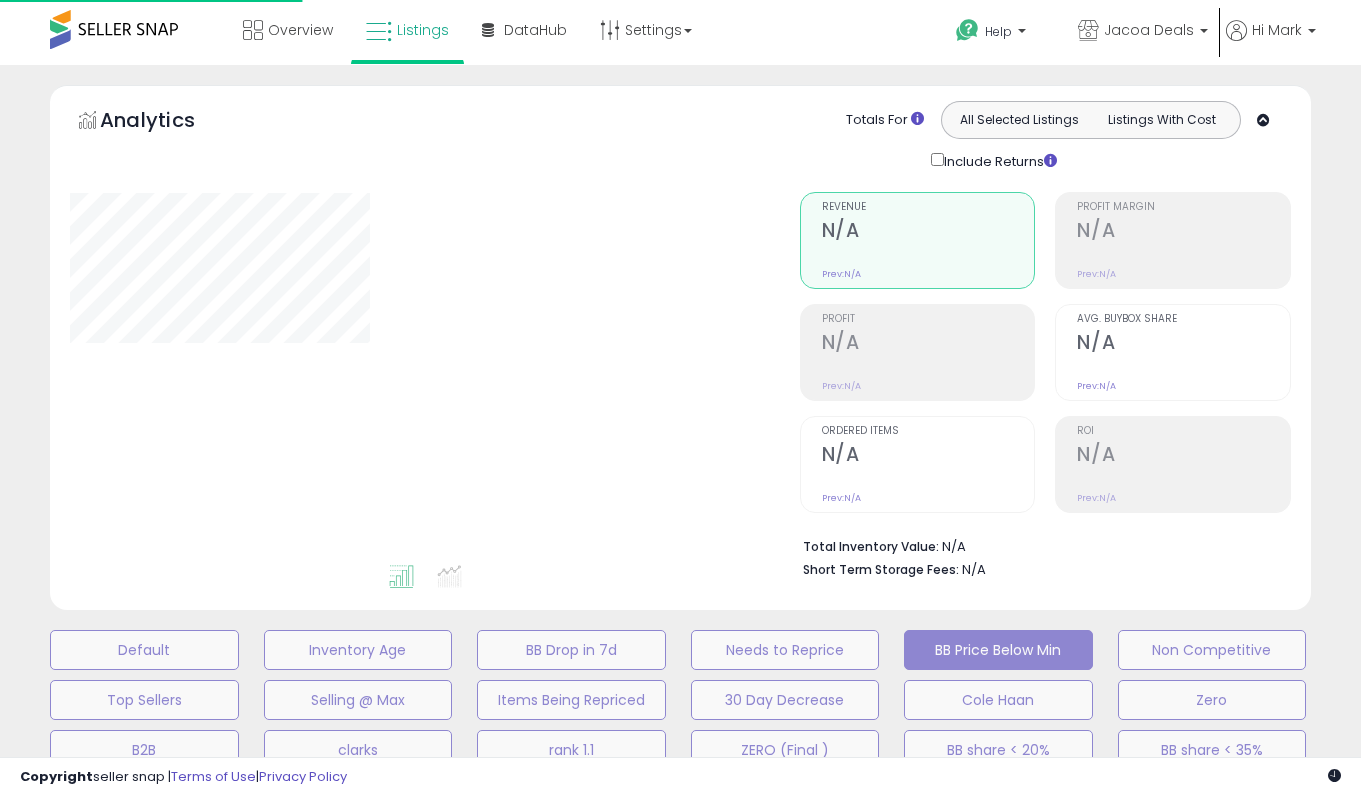 scroll, scrollTop: 0, scrollLeft: 0, axis: both 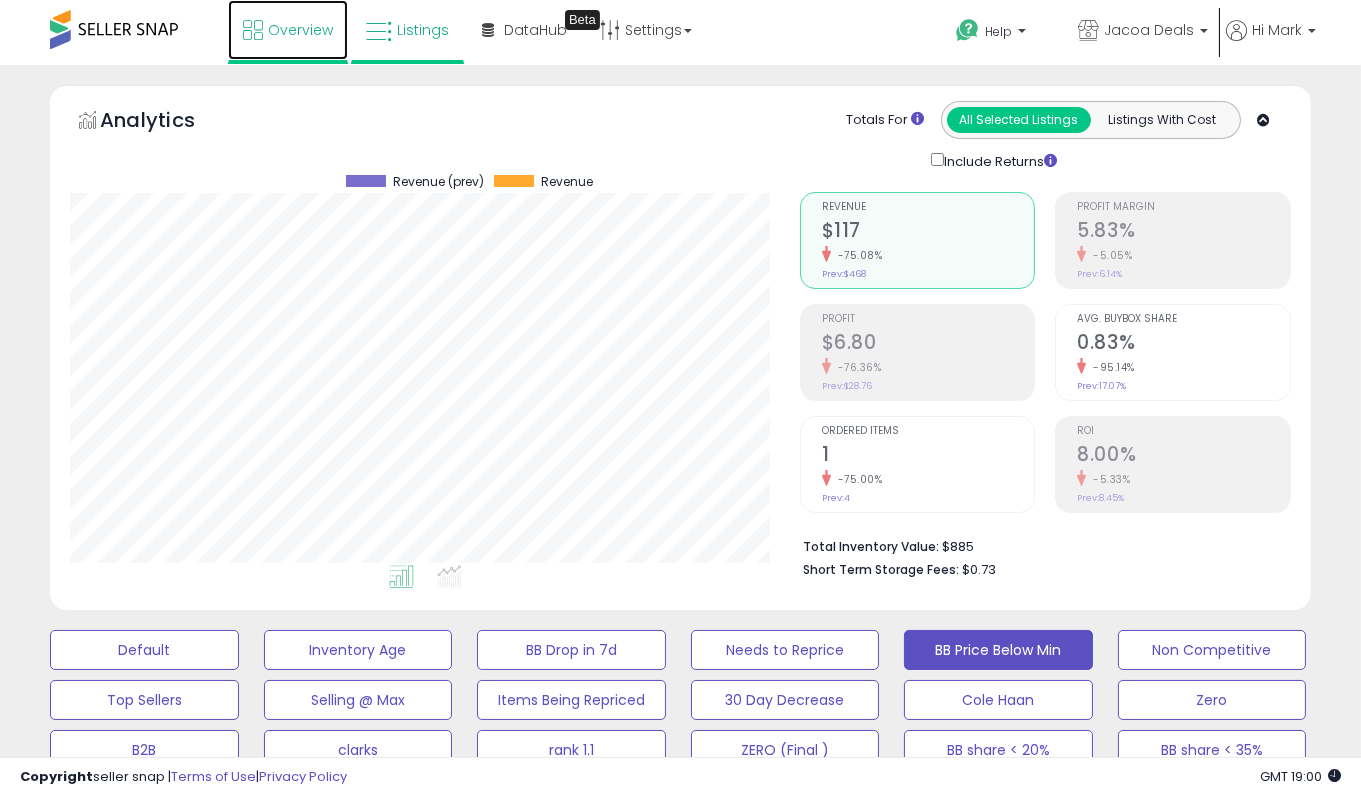 click on "Overview" at bounding box center (300, 30) 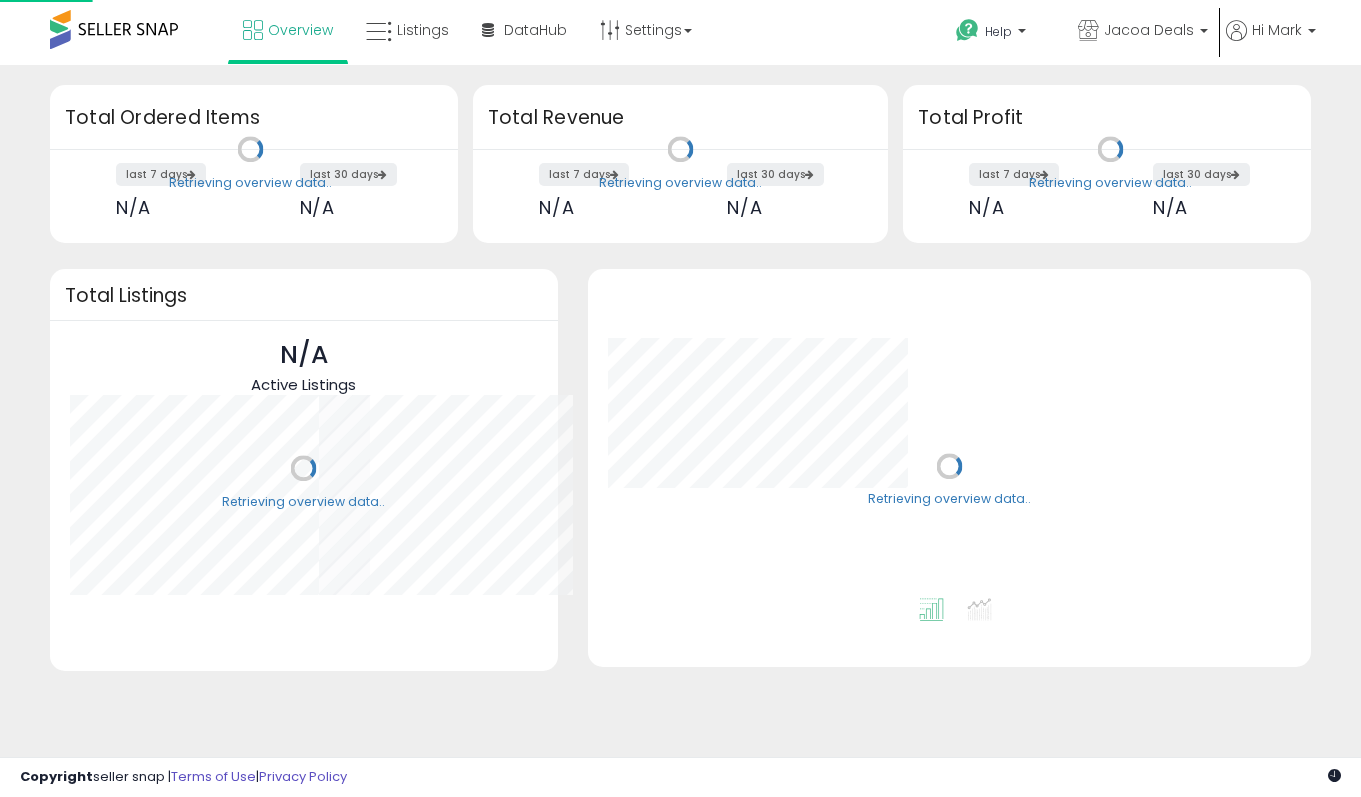 scroll, scrollTop: 0, scrollLeft: 0, axis: both 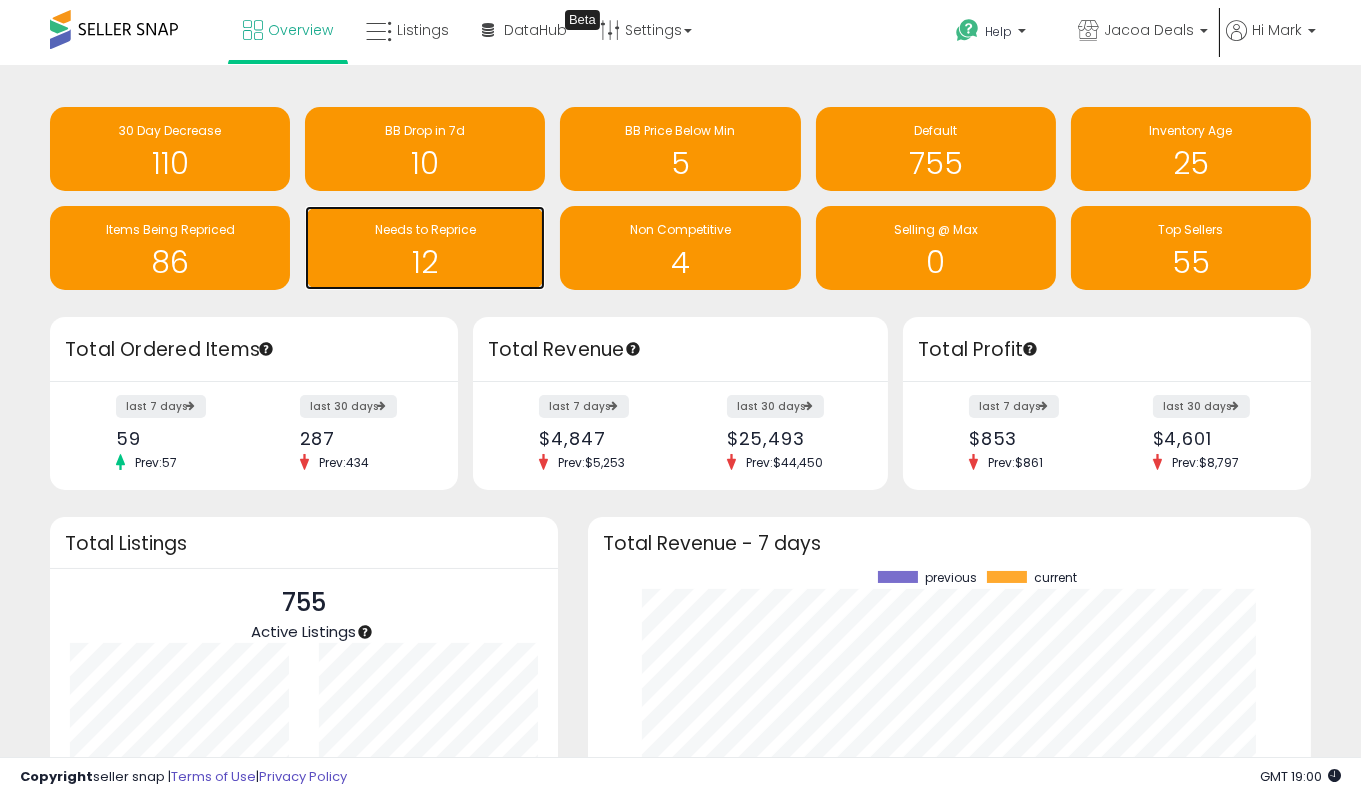 click on "12" at bounding box center [425, 262] 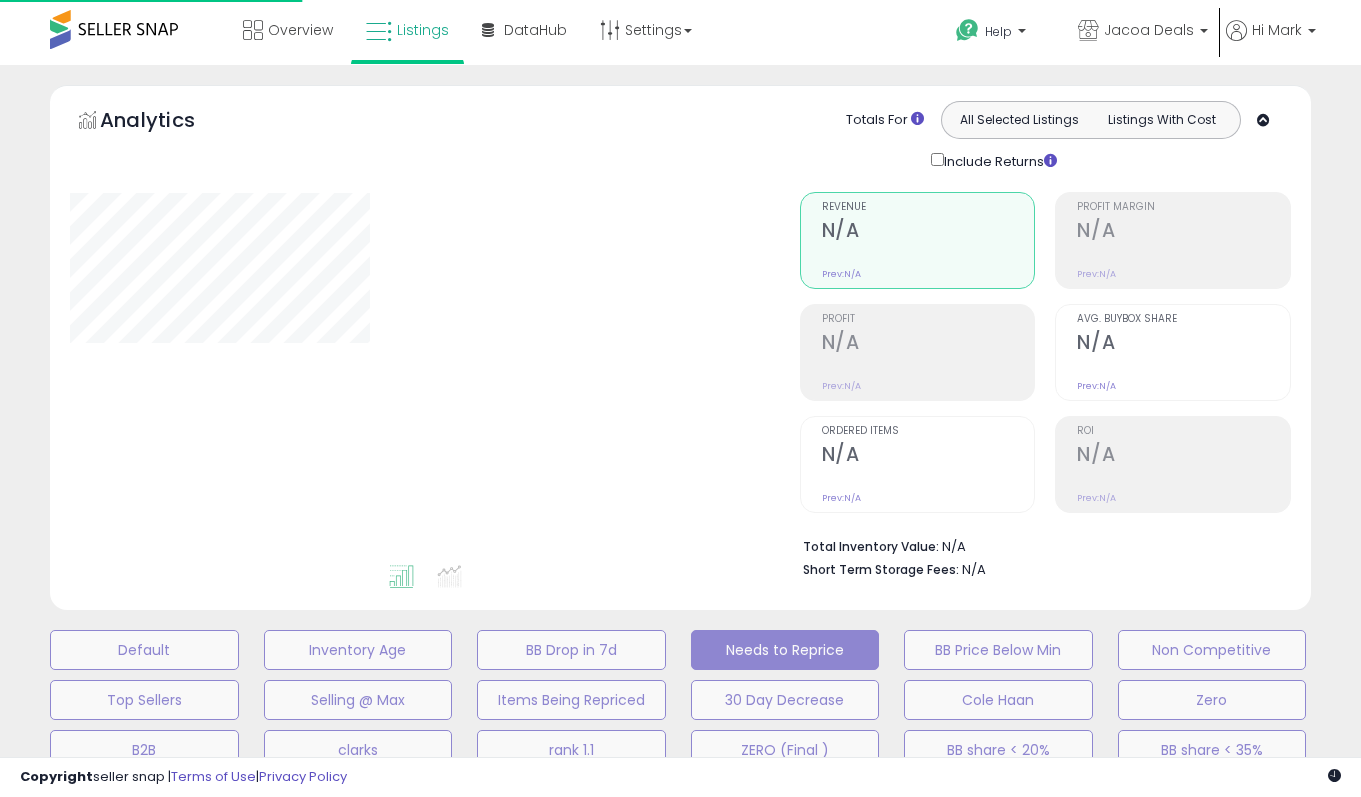 scroll, scrollTop: 0, scrollLeft: 0, axis: both 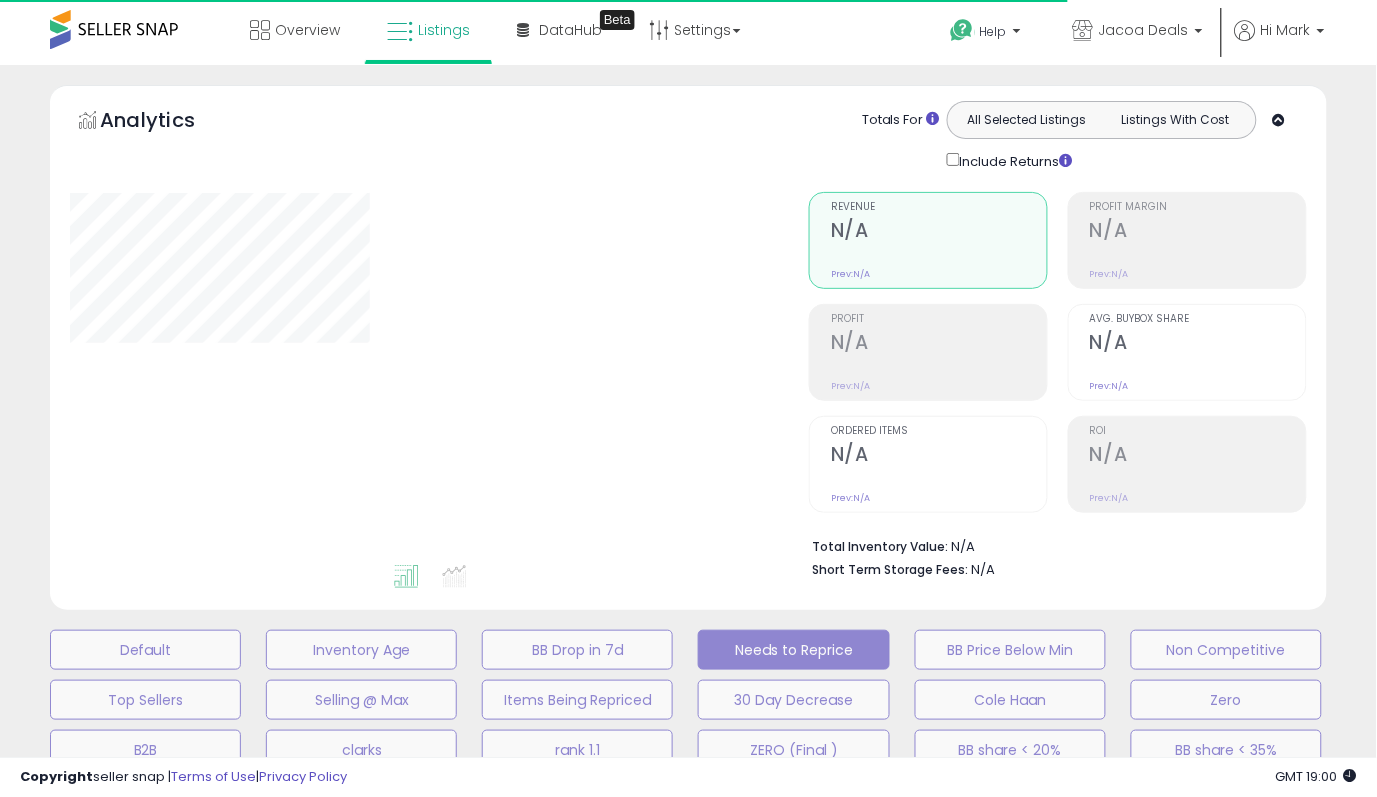 select on "**" 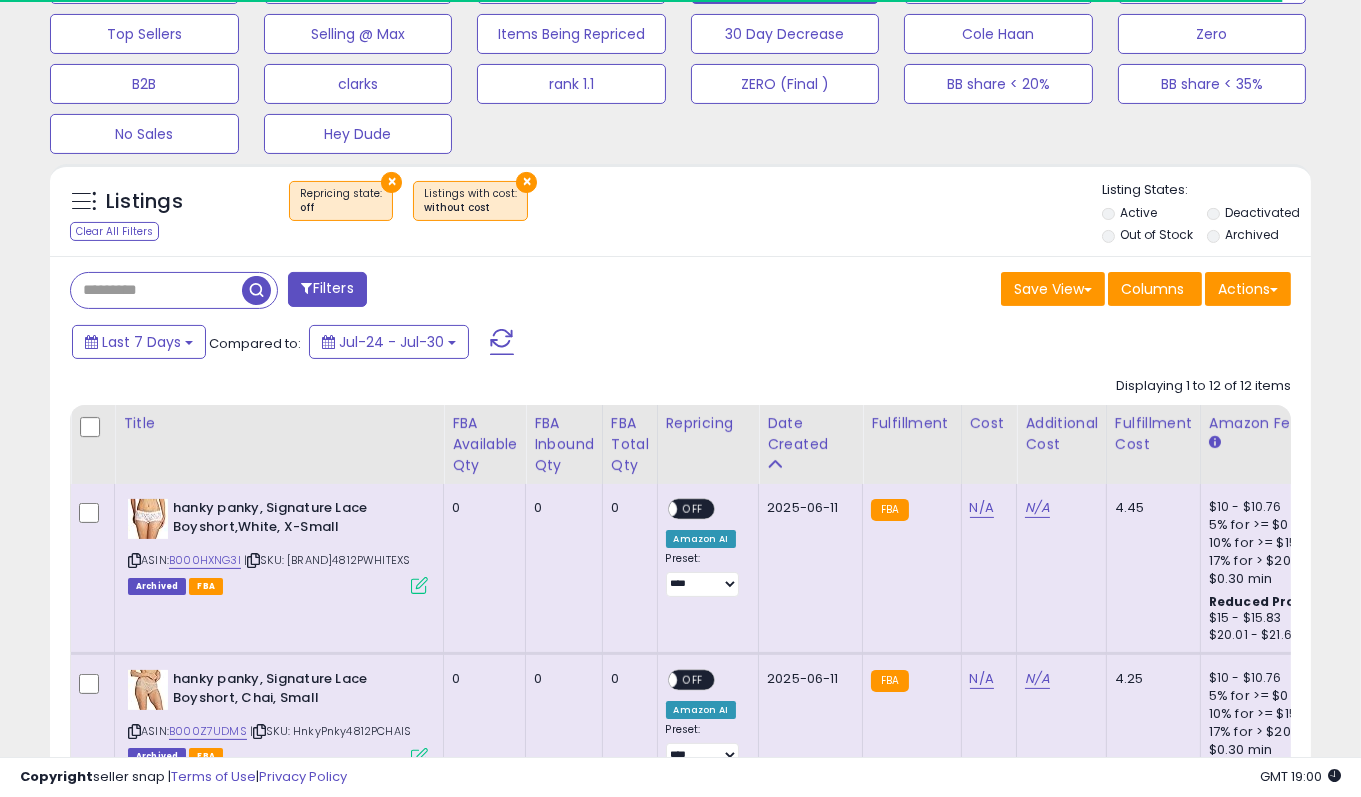 scroll, scrollTop: 1111, scrollLeft: 0, axis: vertical 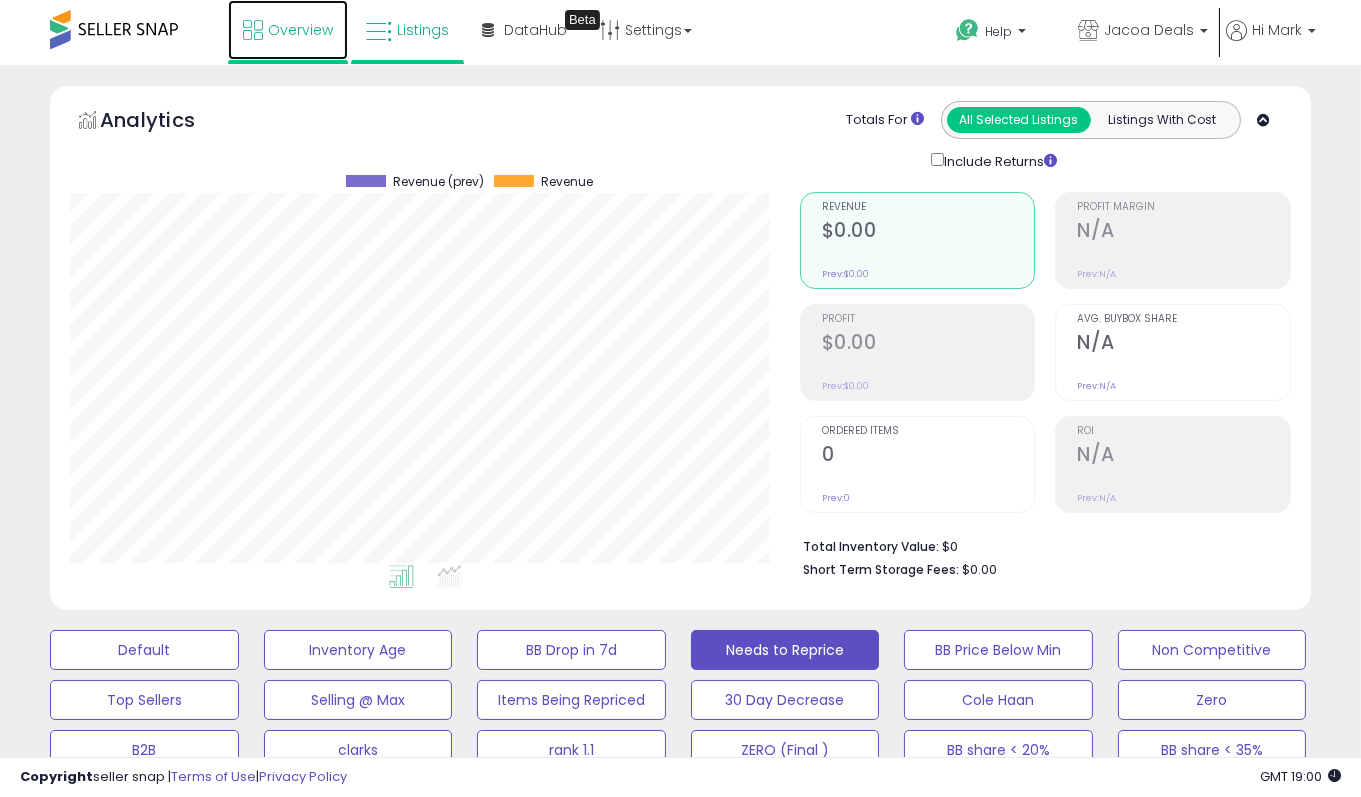 click on "Overview" at bounding box center [300, 30] 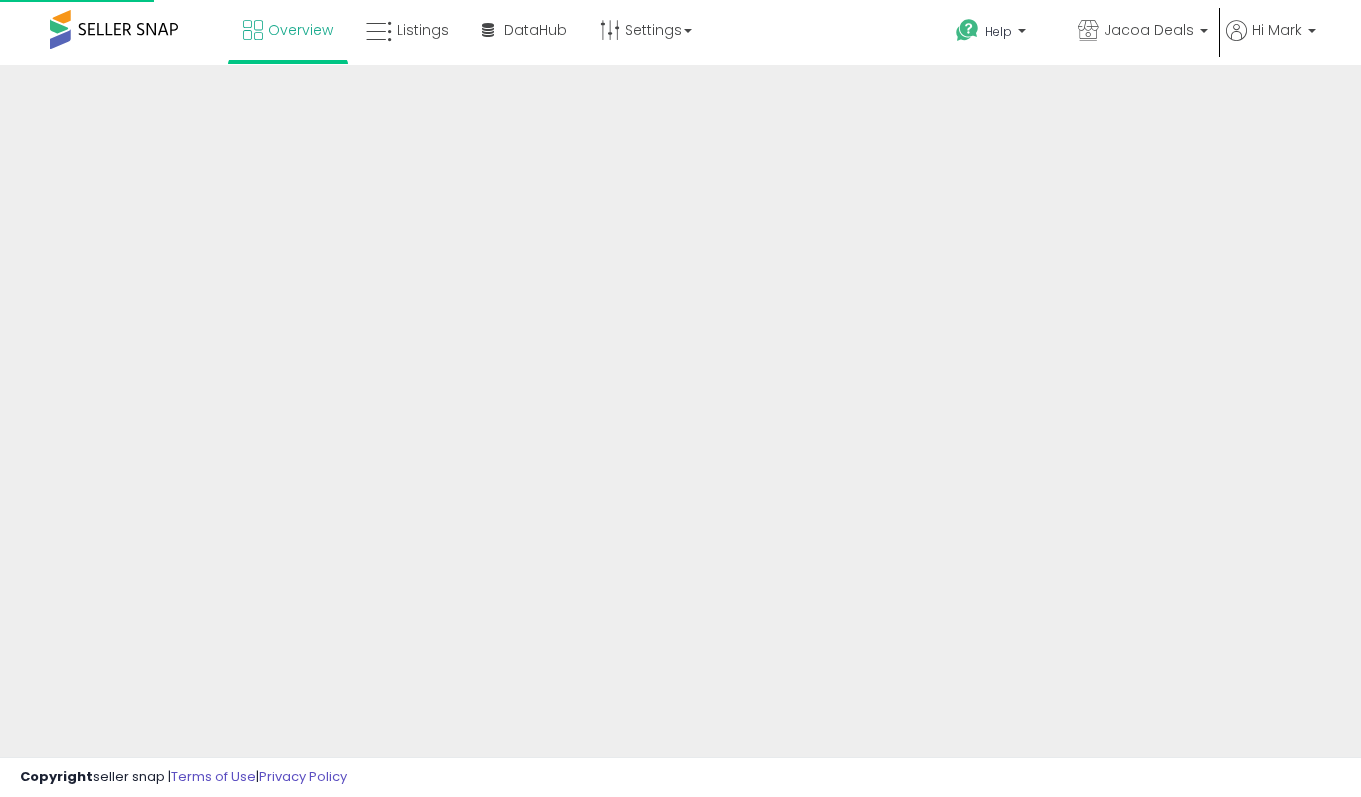 scroll, scrollTop: 0, scrollLeft: 0, axis: both 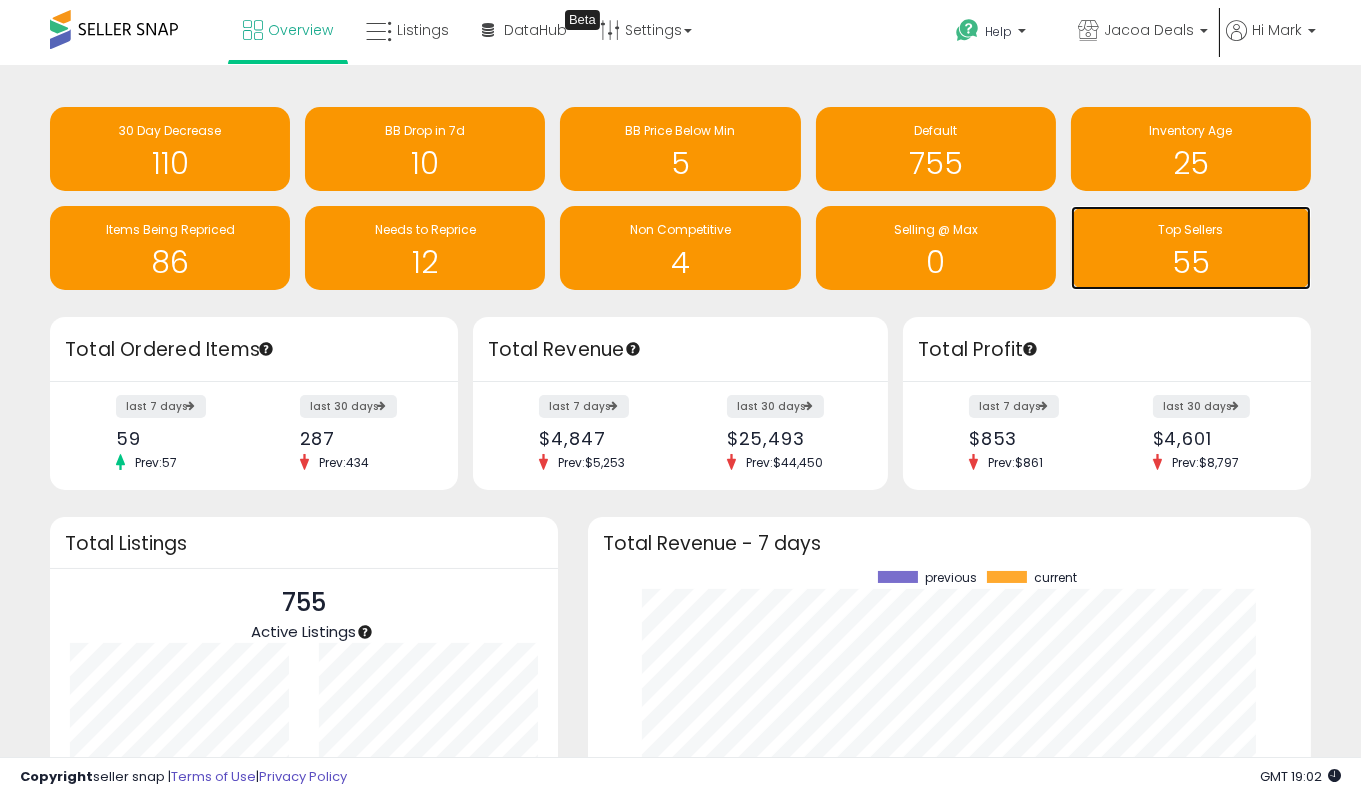 click on "55" at bounding box center [1191, 262] 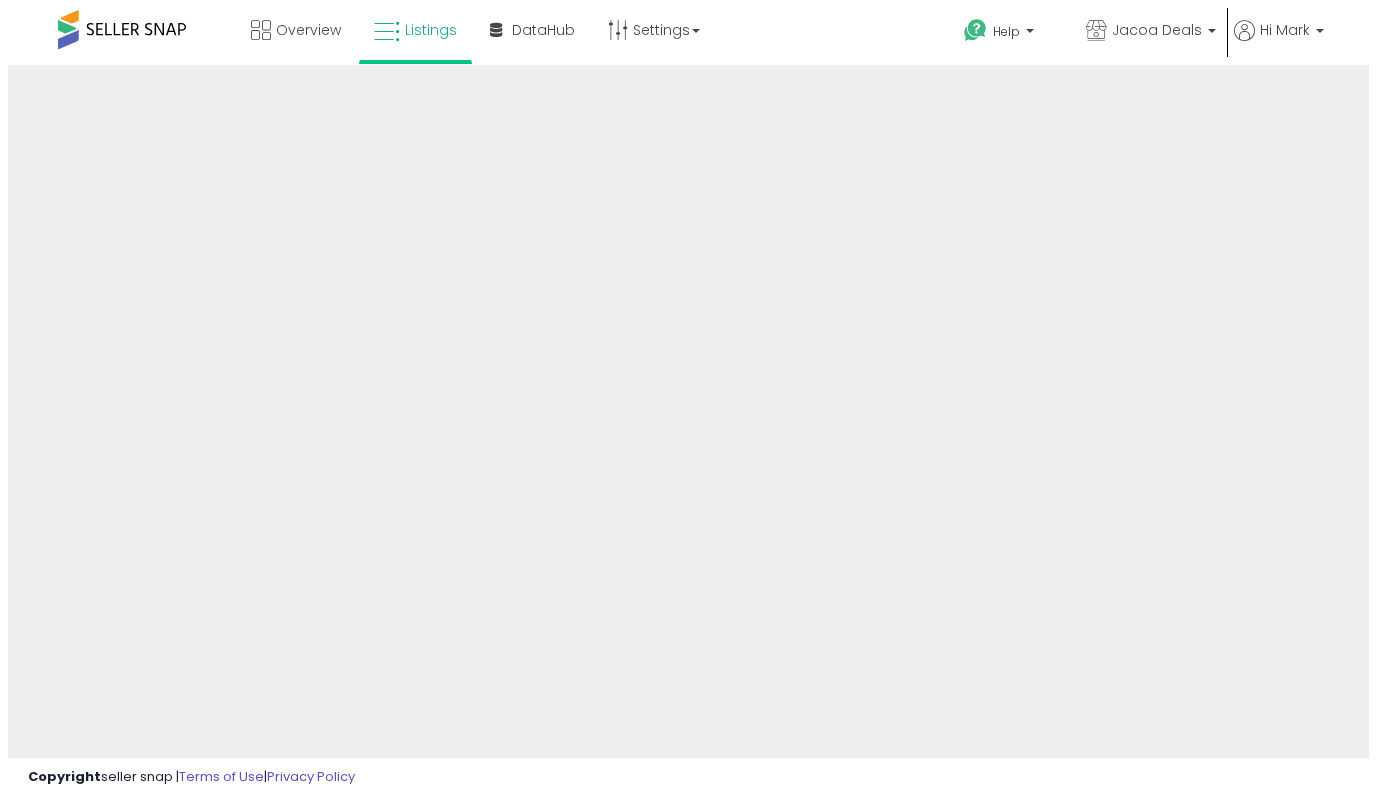 scroll, scrollTop: 0, scrollLeft: 0, axis: both 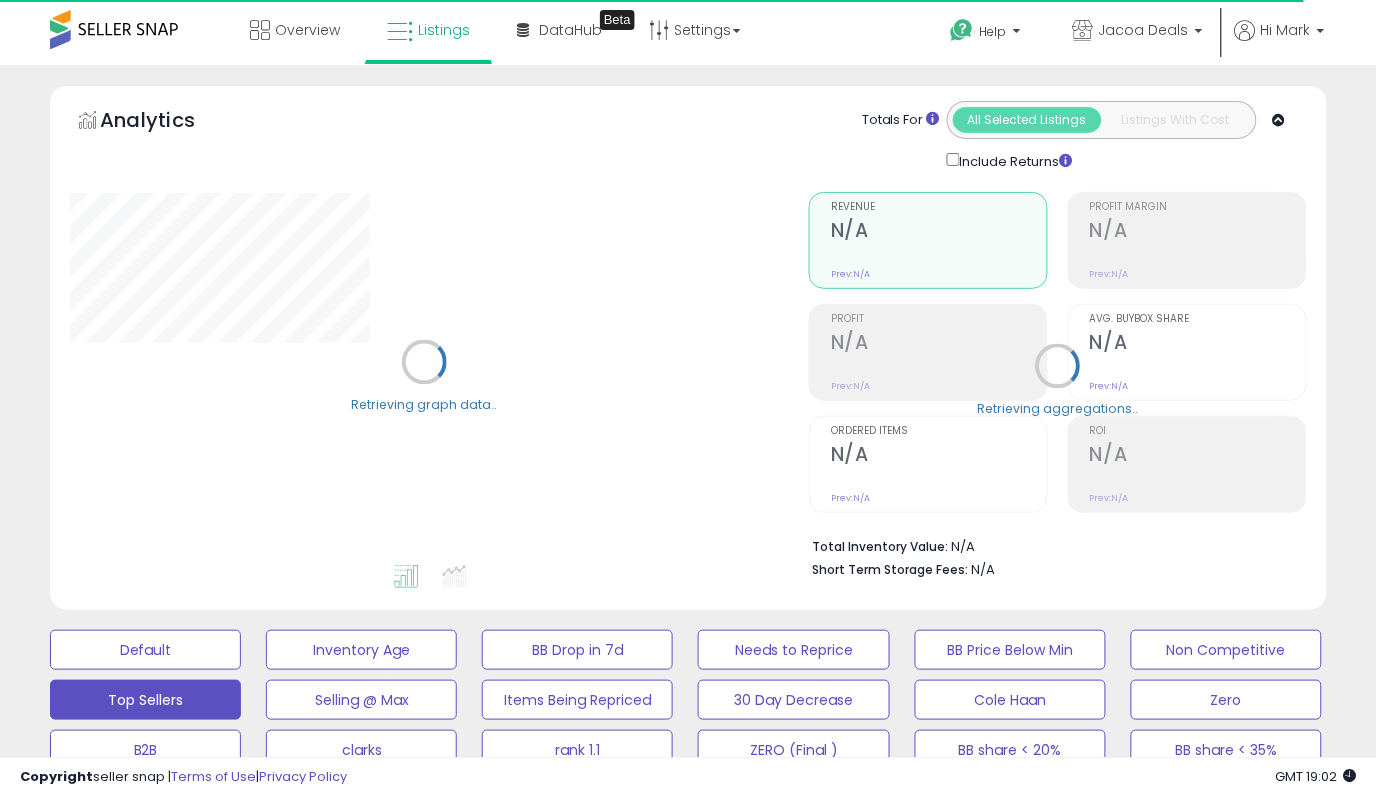 select on "**" 